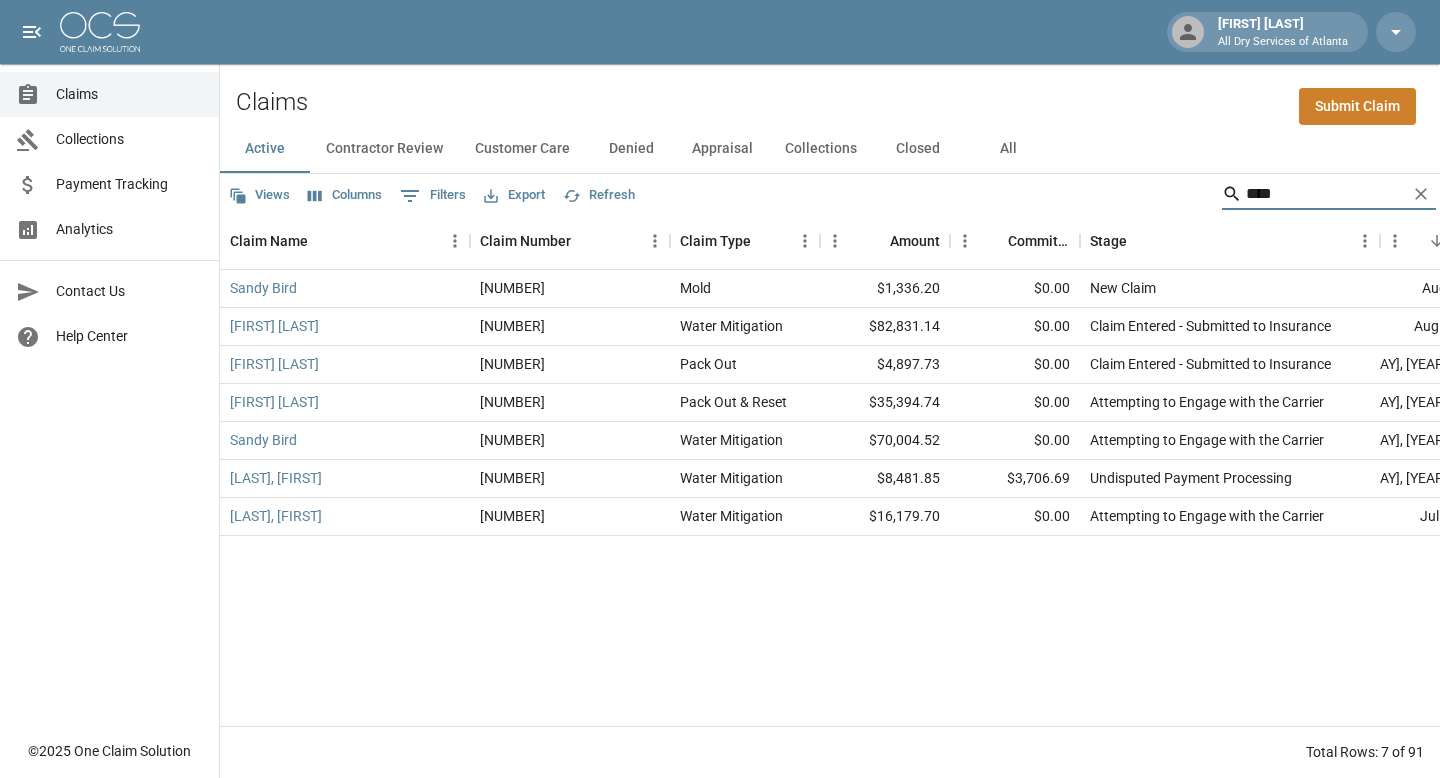 scroll, scrollTop: 0, scrollLeft: 0, axis: both 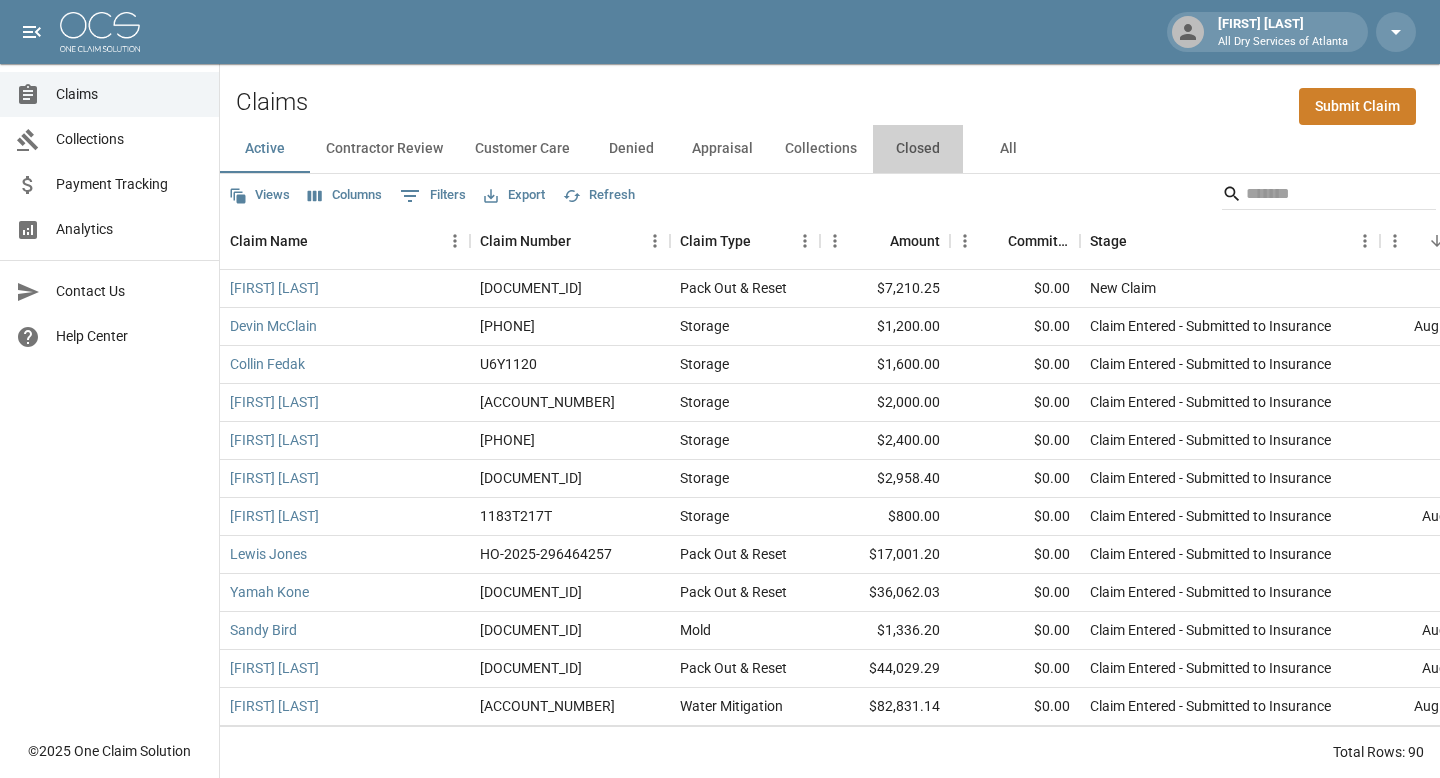 click on "Closed" at bounding box center (918, 149) 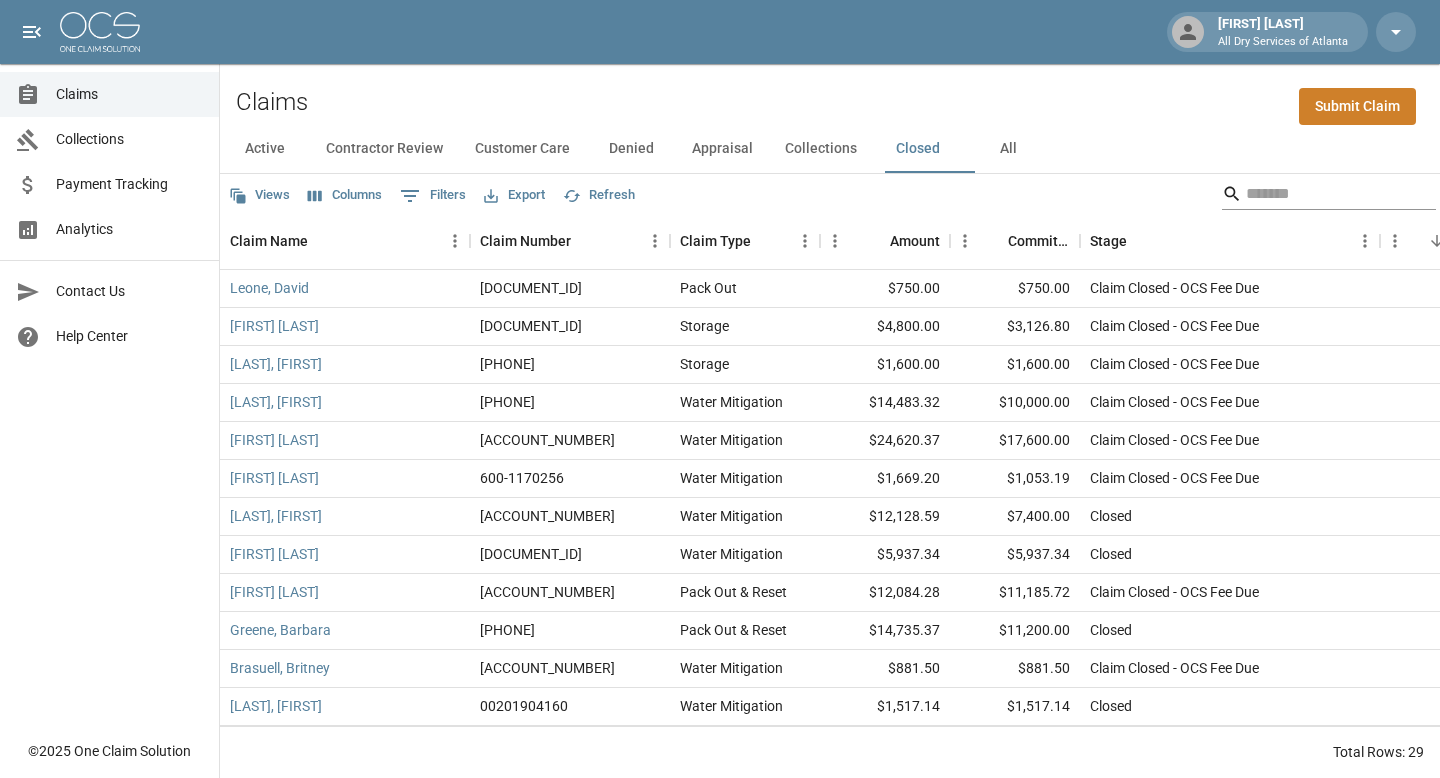 click at bounding box center [1326, 194] 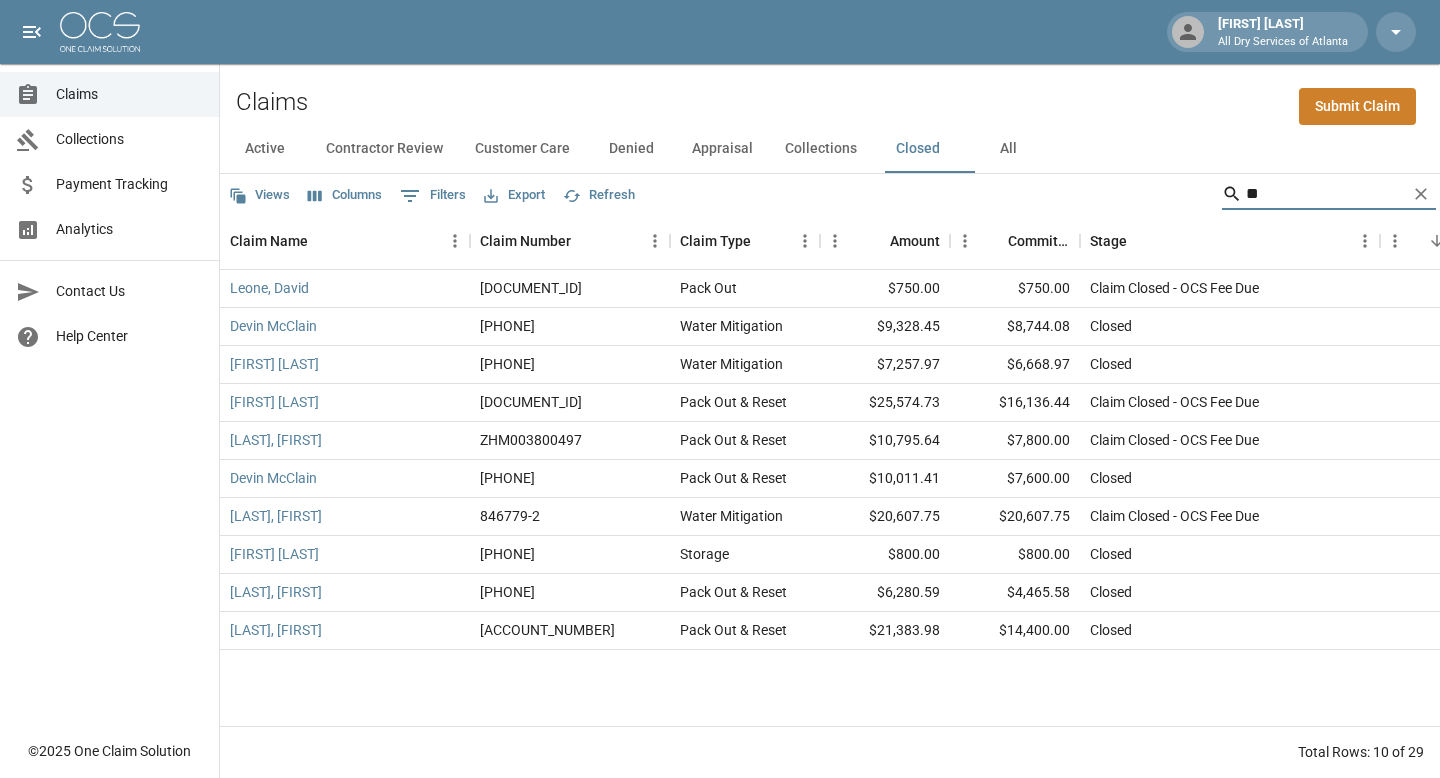 type on "*" 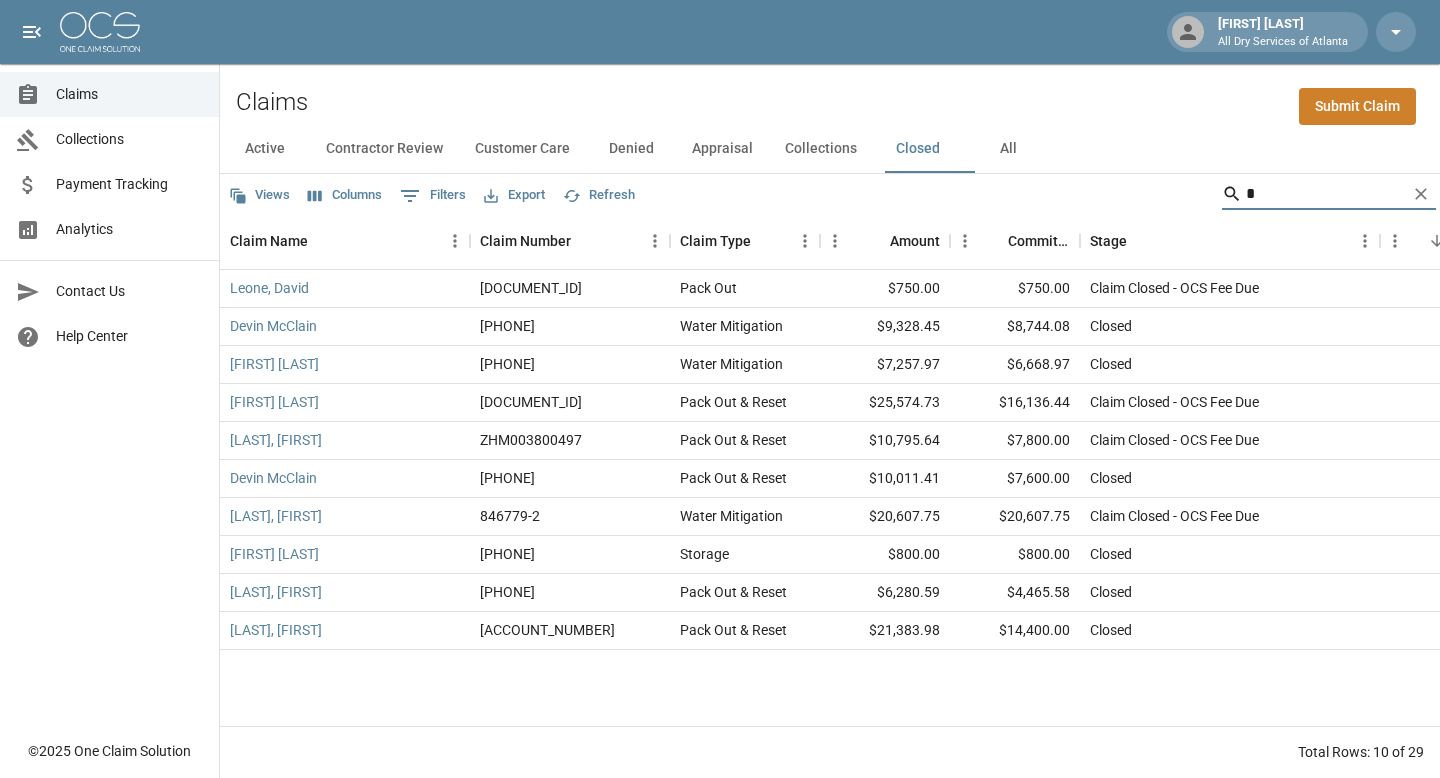 type 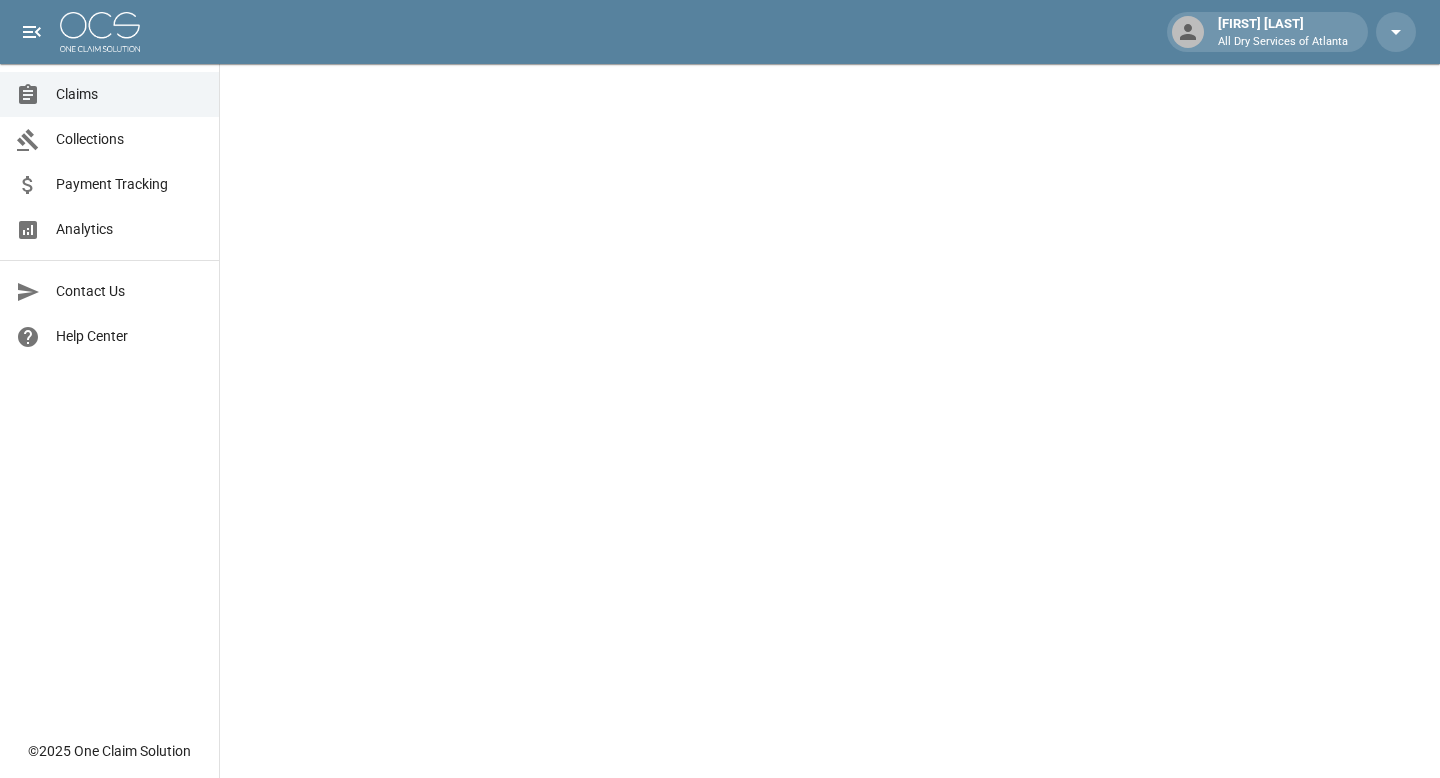 scroll, scrollTop: 0, scrollLeft: 0, axis: both 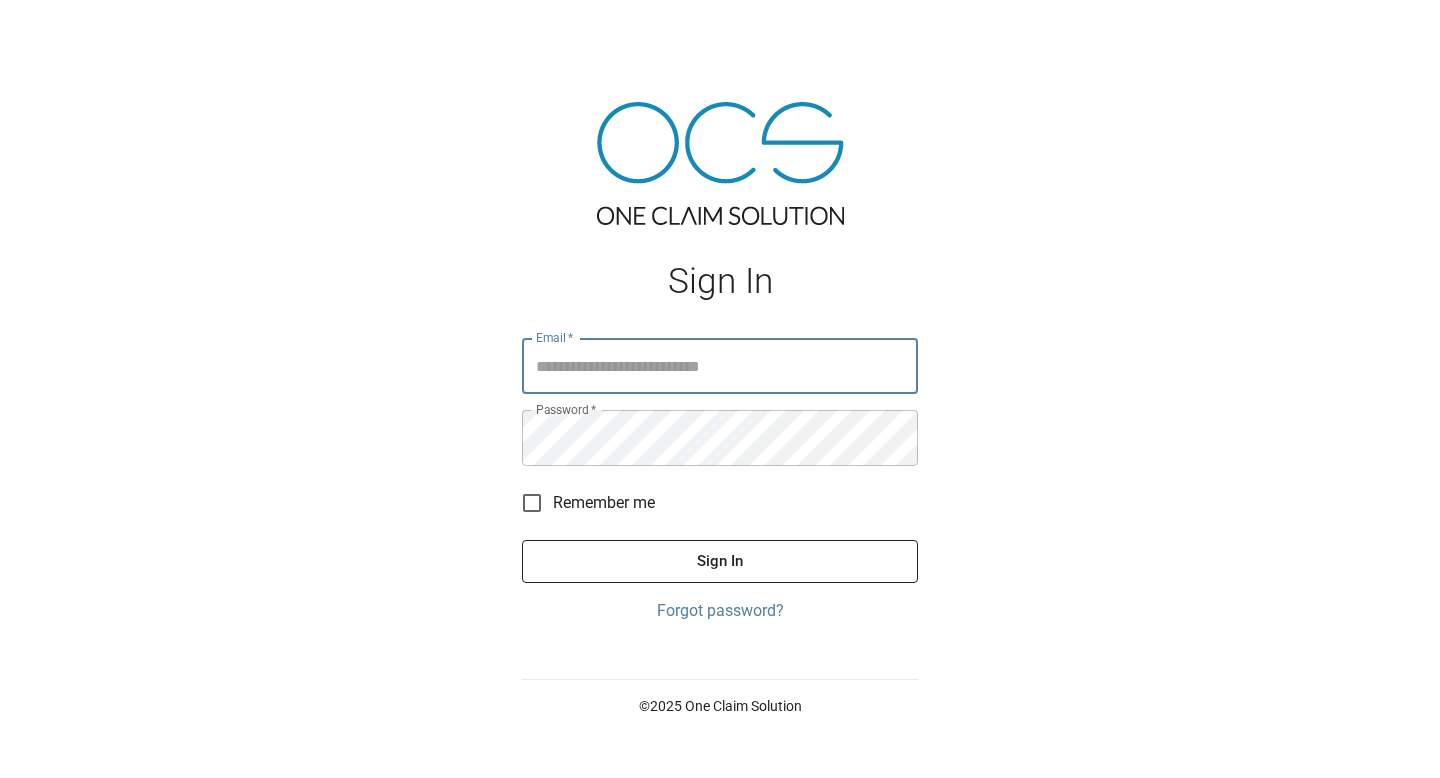 type on "**********" 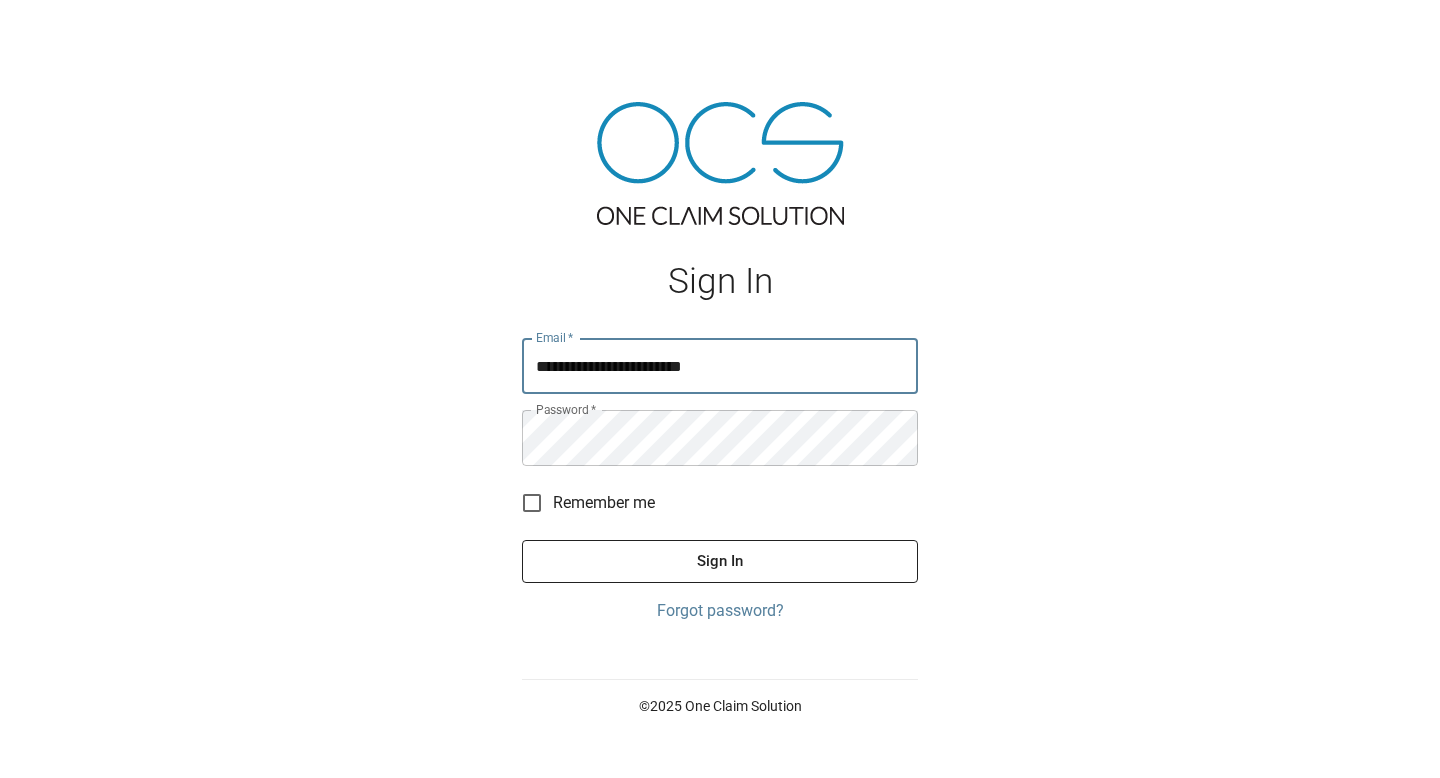 click on "Sign In" at bounding box center (720, 561) 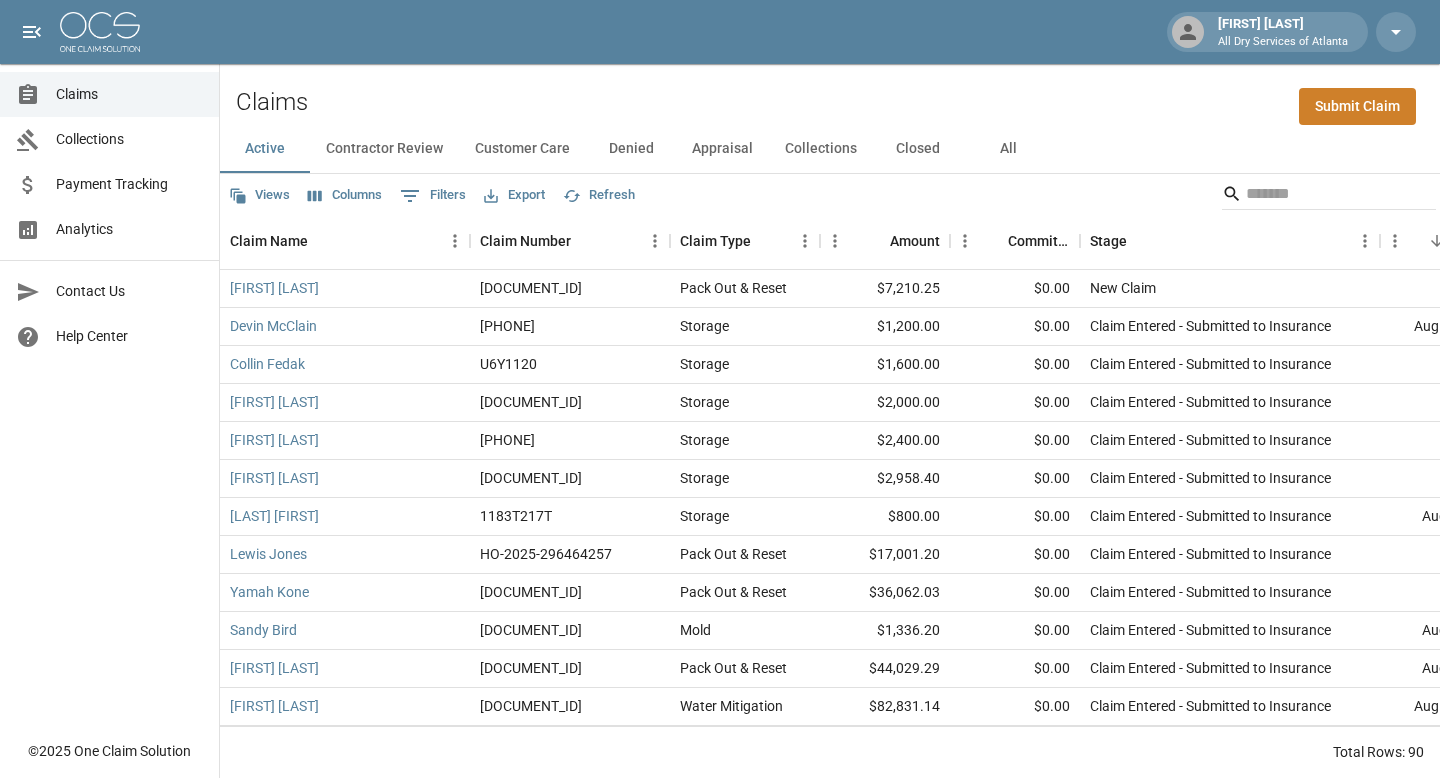 click on "Closed" at bounding box center (918, 149) 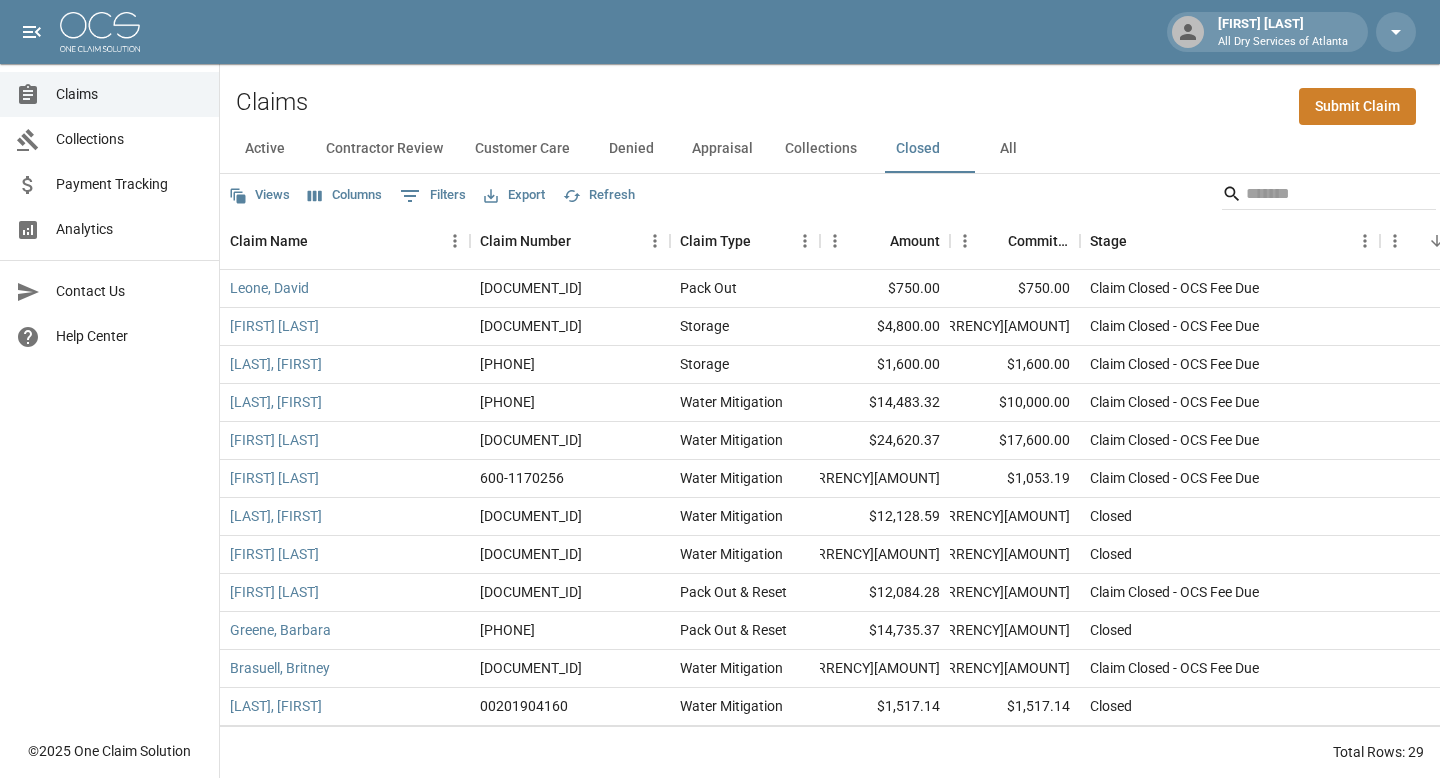 click on "Active" at bounding box center [265, 149] 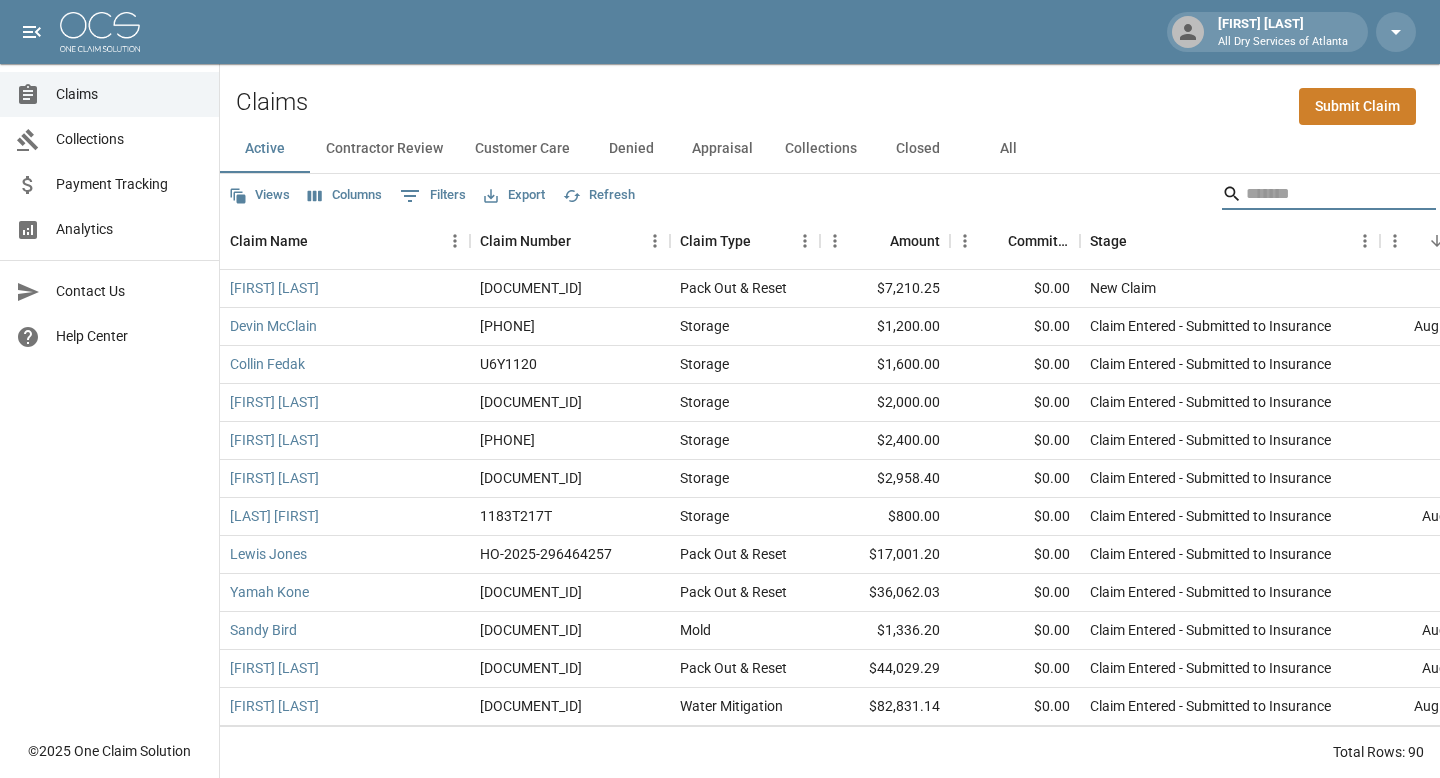 click at bounding box center [1326, 194] 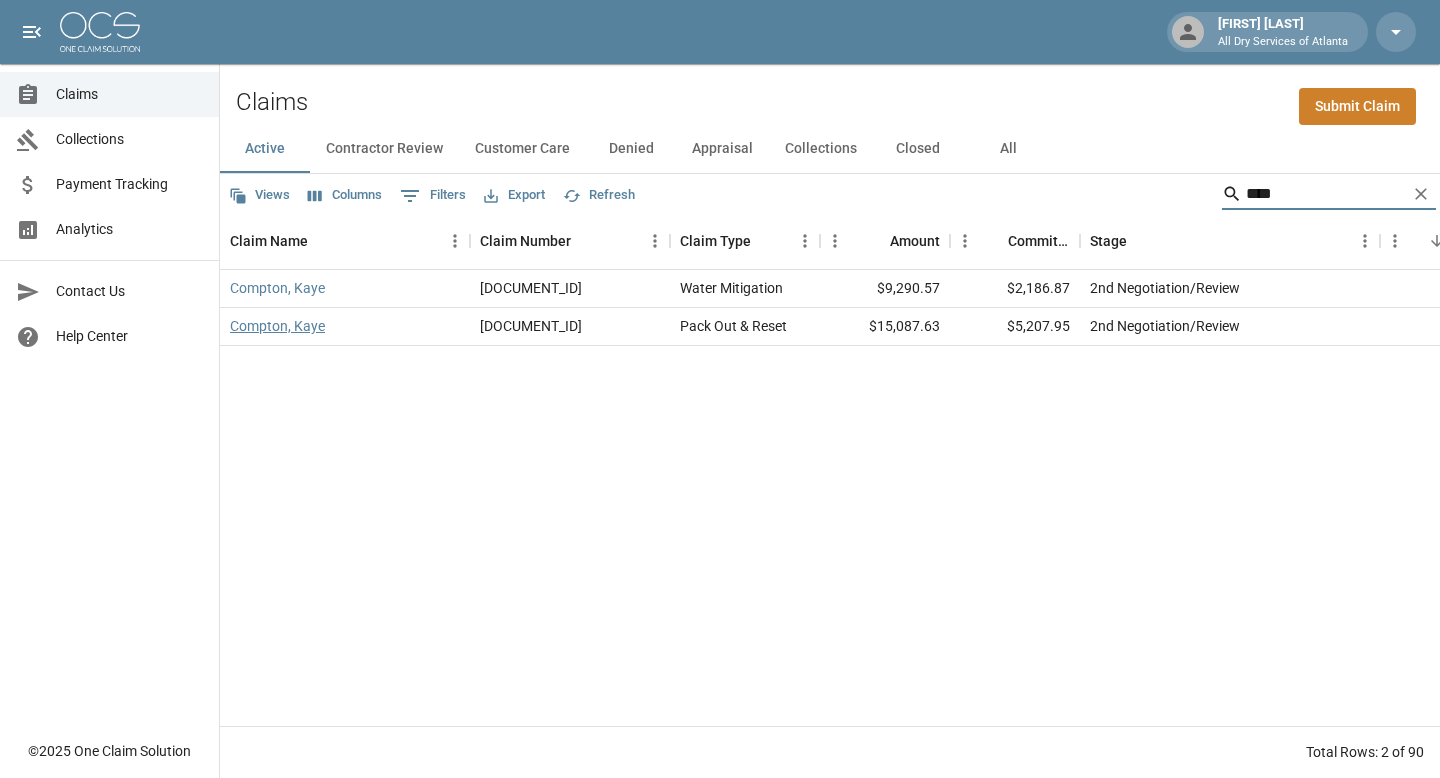 type on "****" 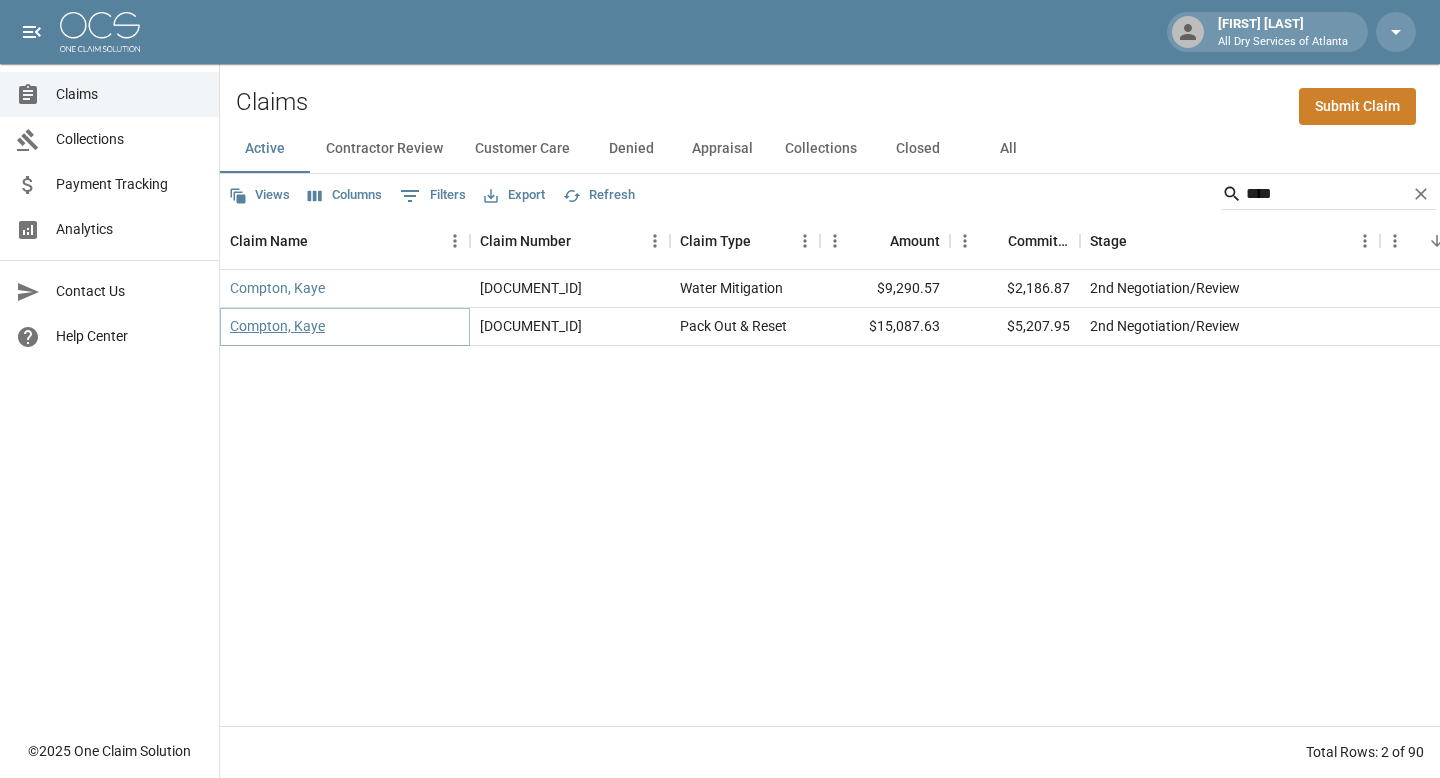 click on "Compton, Kaye" at bounding box center [277, 326] 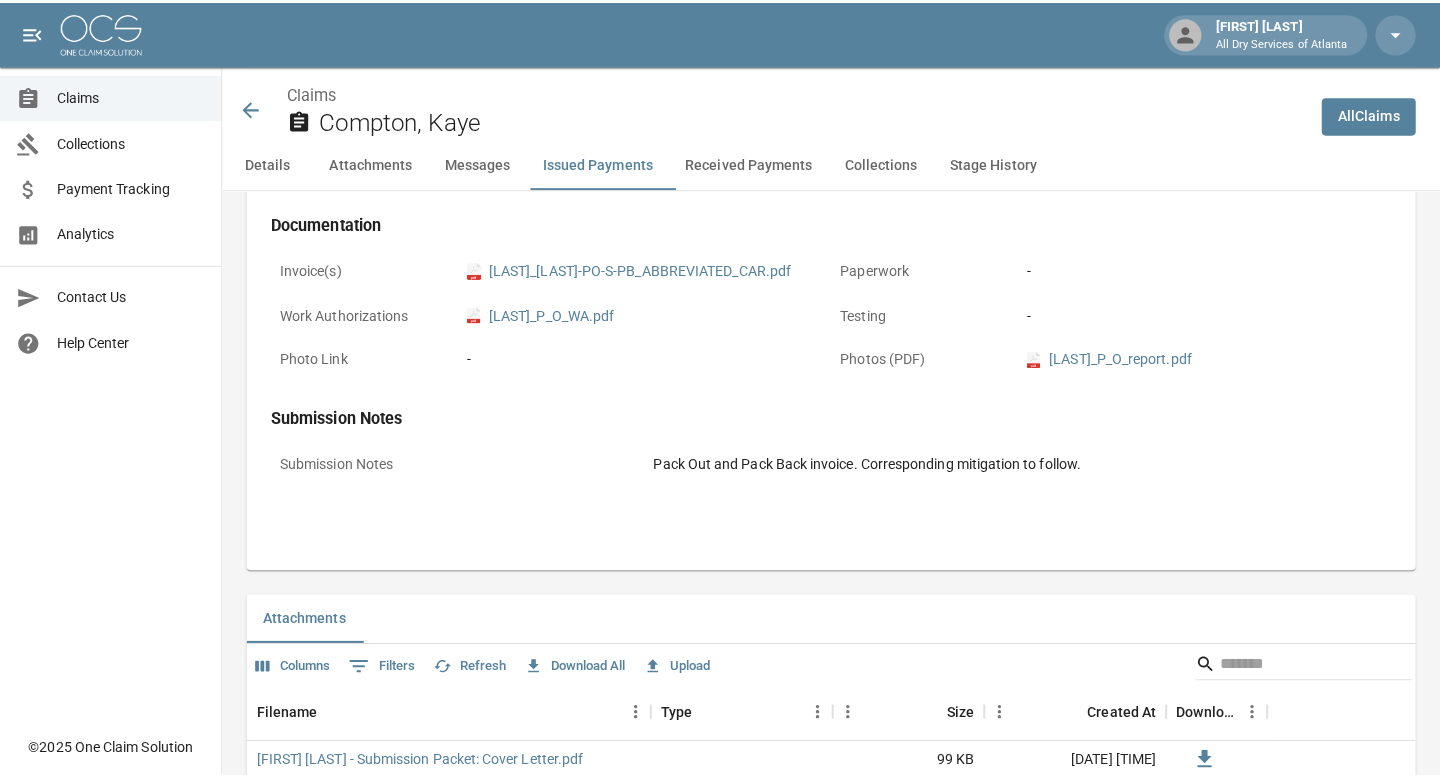 scroll, scrollTop: 0, scrollLeft: 0, axis: both 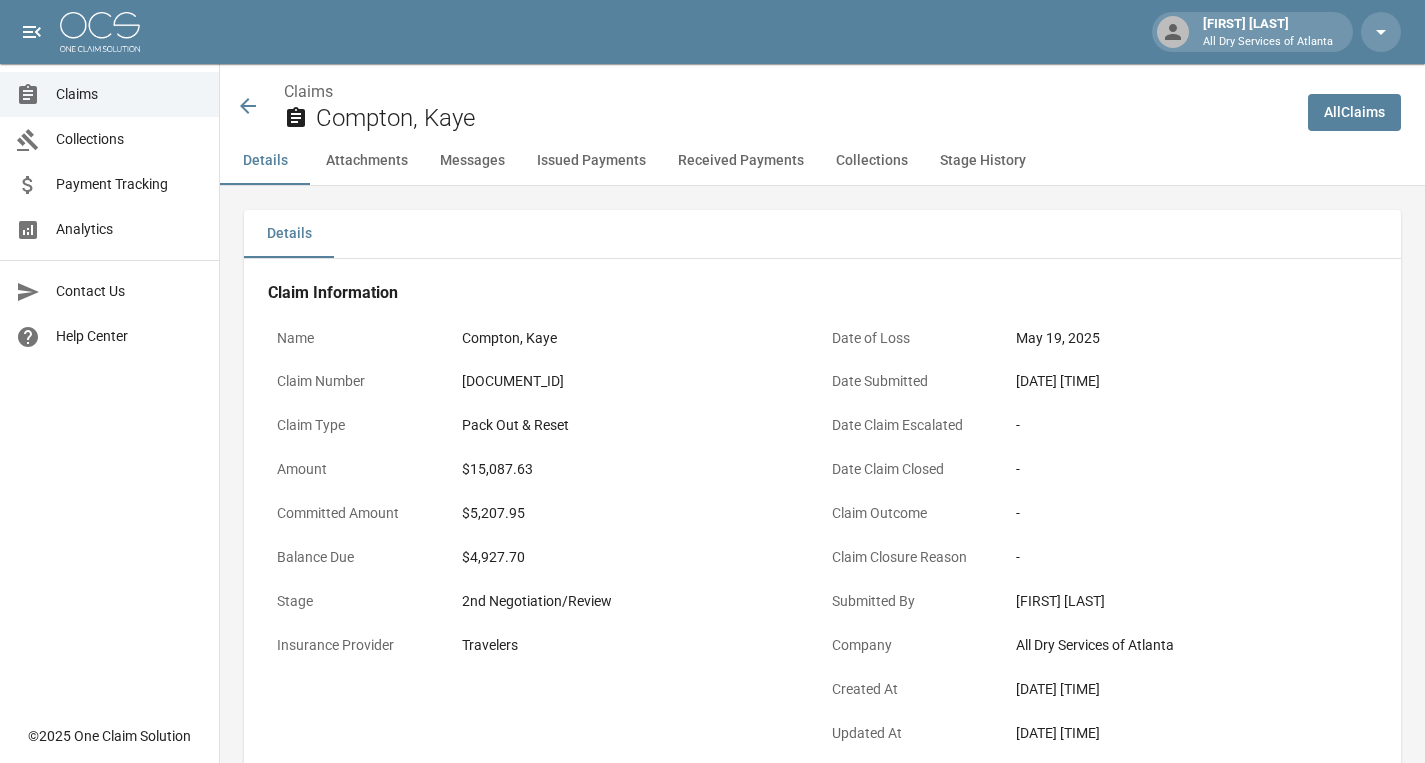 click 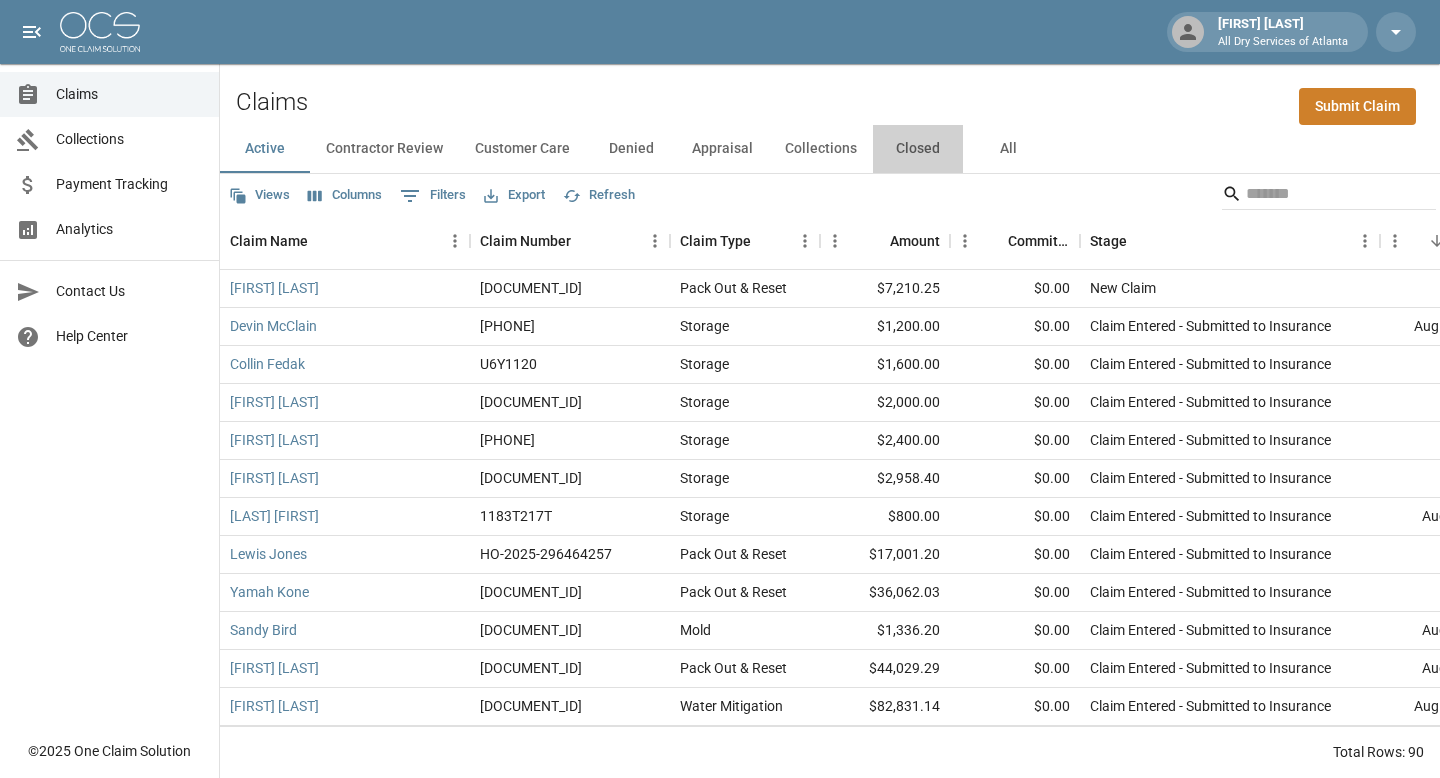 click on "Closed" at bounding box center [918, 149] 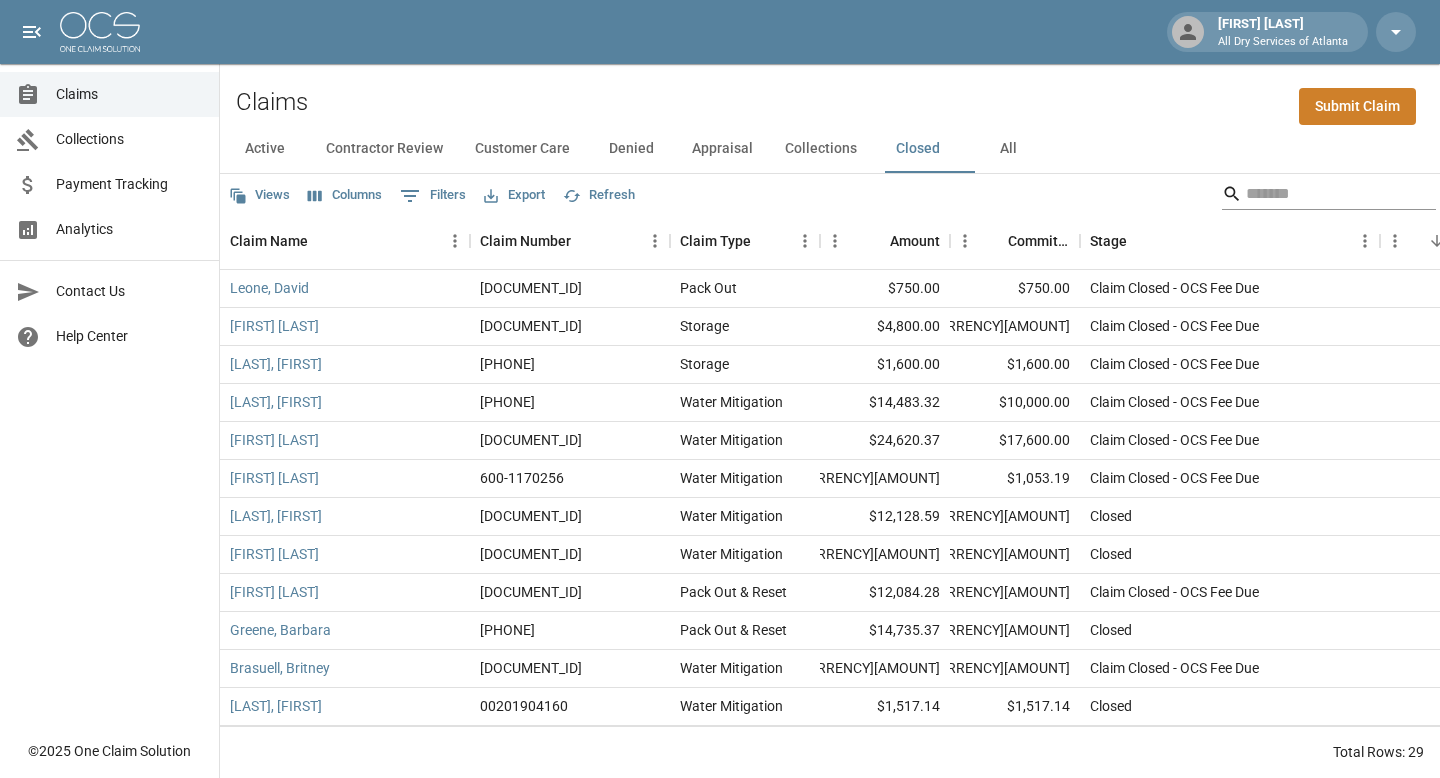 click at bounding box center [1326, 194] 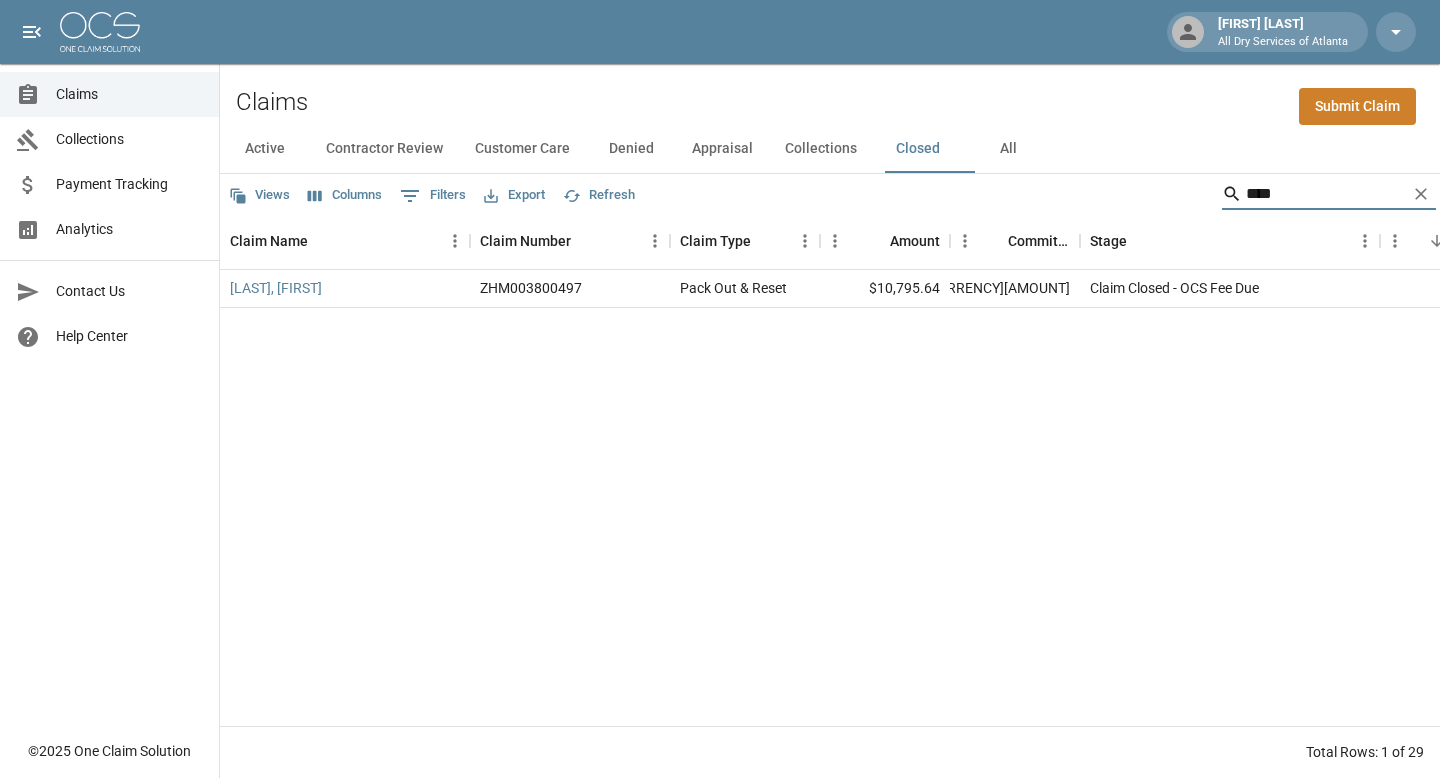 type on "****" 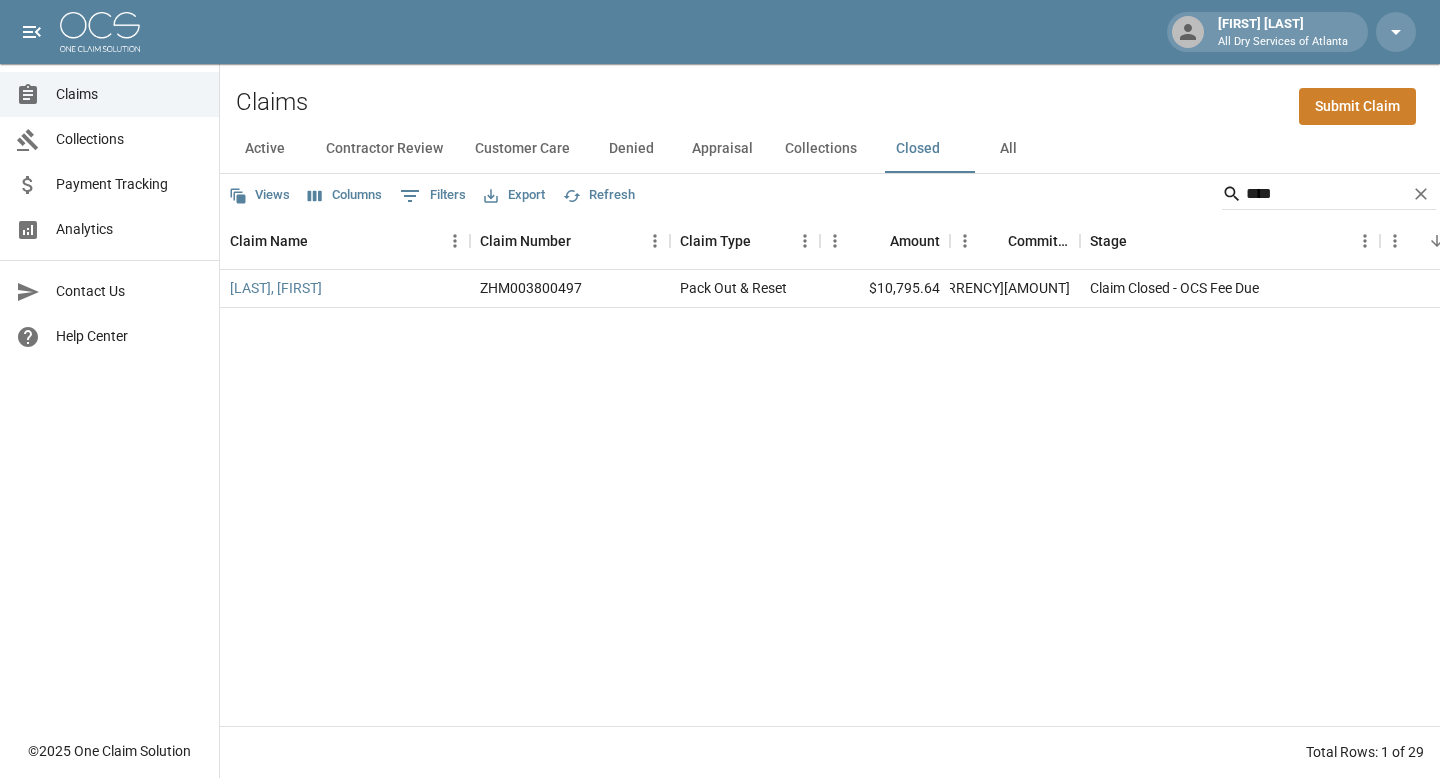 click on "[LAST], [FIRST] [DOCUMENT_ID] Pack Out & Reset [CURRENCY][AMOUNT] [CURRENCY][AMOUNT] Claim Closed - OCS Fee Due [DATE] [TIME] All Dry Services of Atlanta [FIRST] [LAST]" at bounding box center [1155, 498] 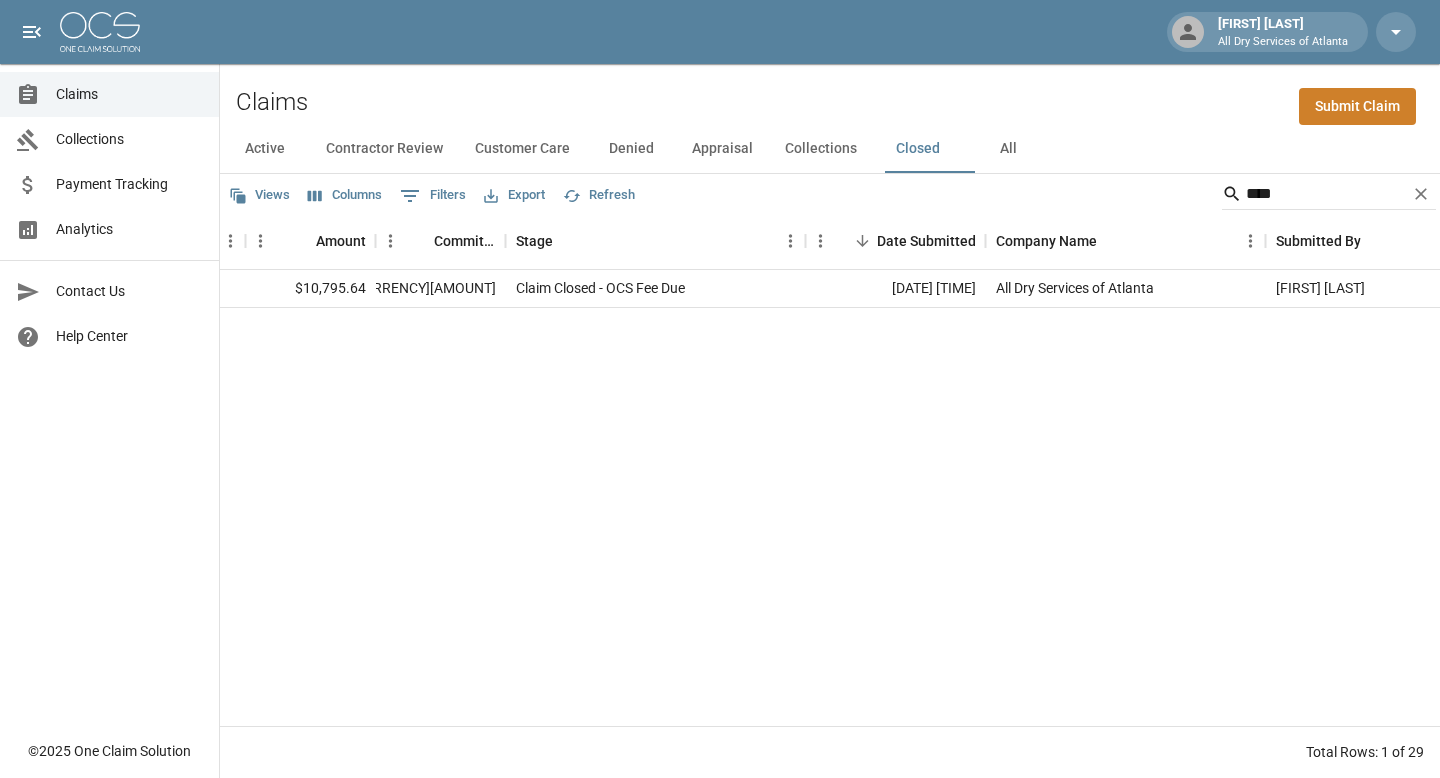 scroll, scrollTop: 0, scrollLeft: 650, axis: horizontal 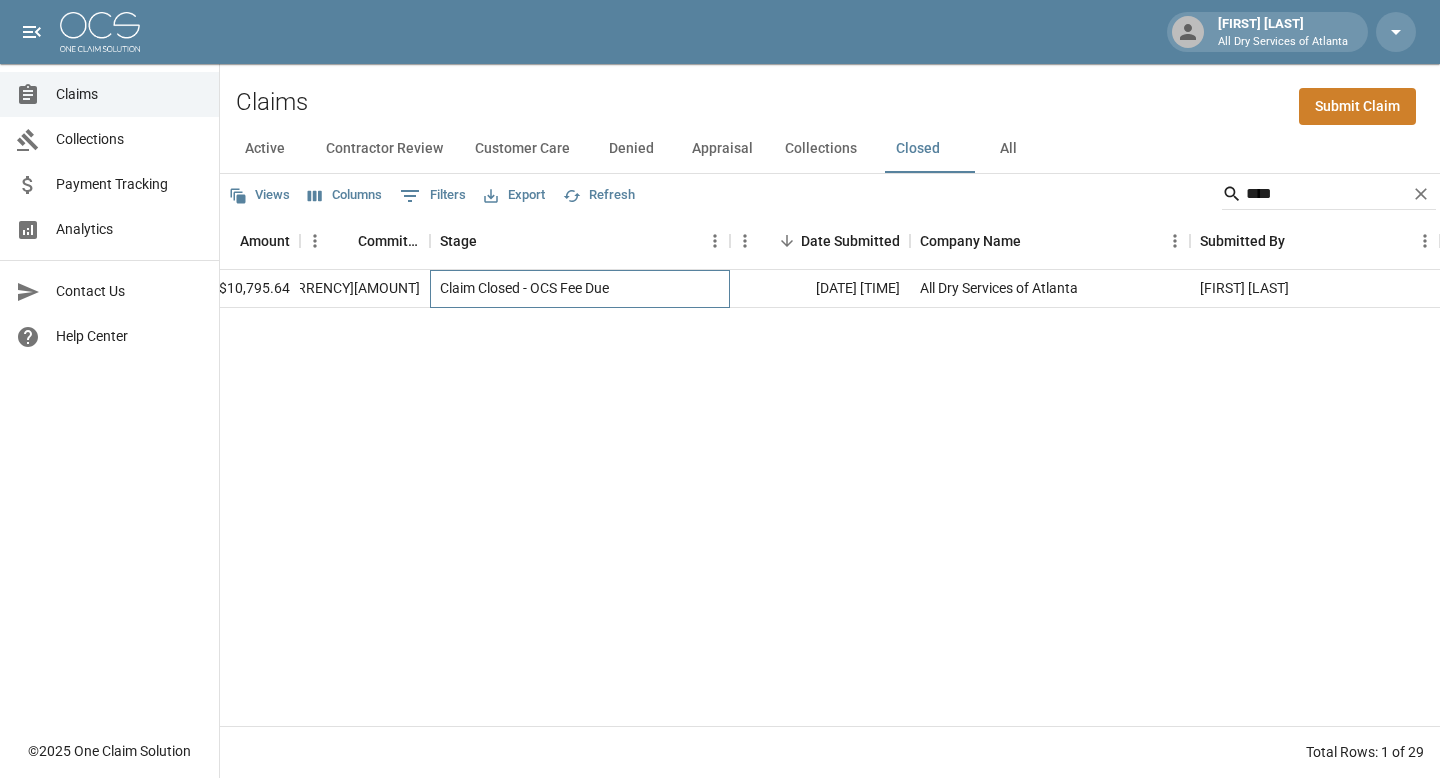 click on "Claim Closed - OCS Fee Due" at bounding box center [580, 289] 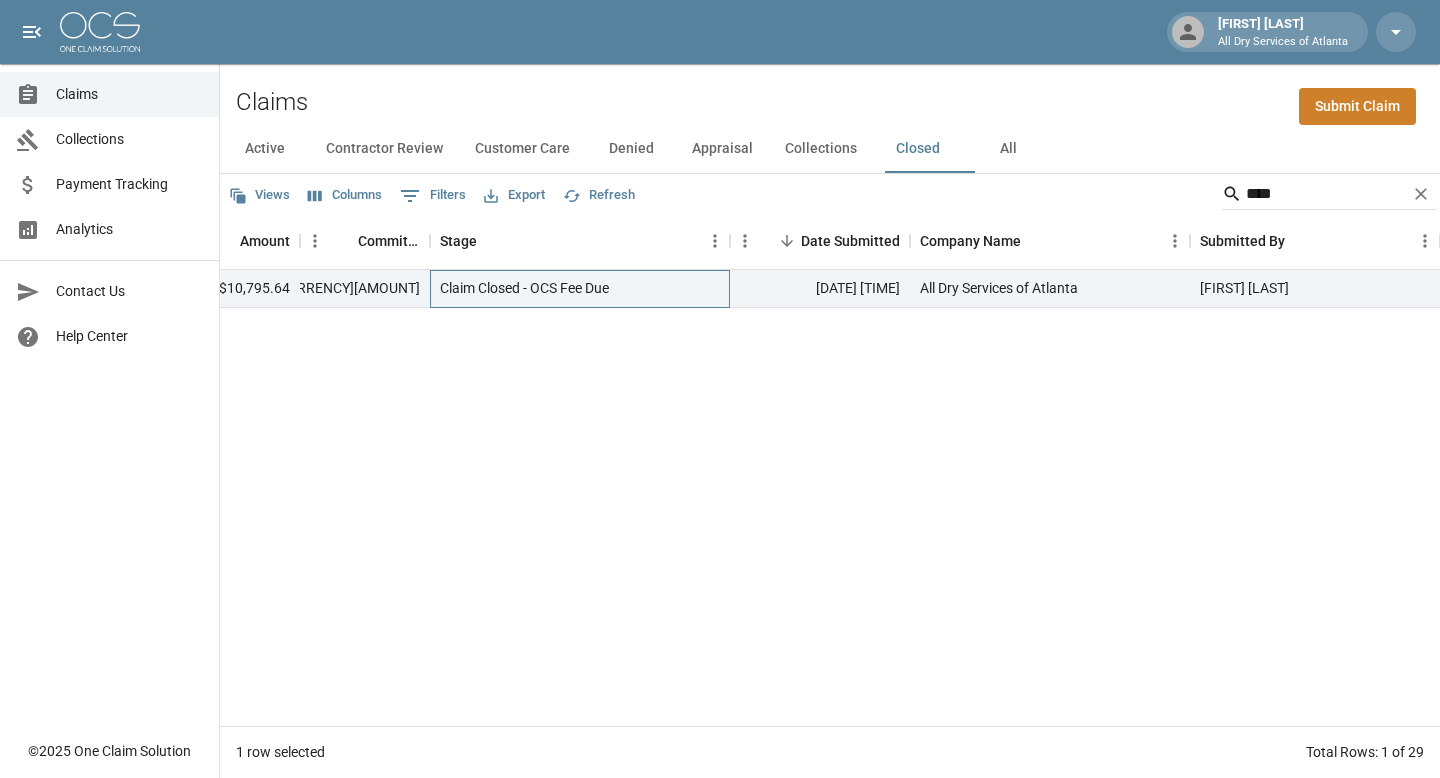 click on "Claim Closed - OCS Fee Due" at bounding box center [524, 288] 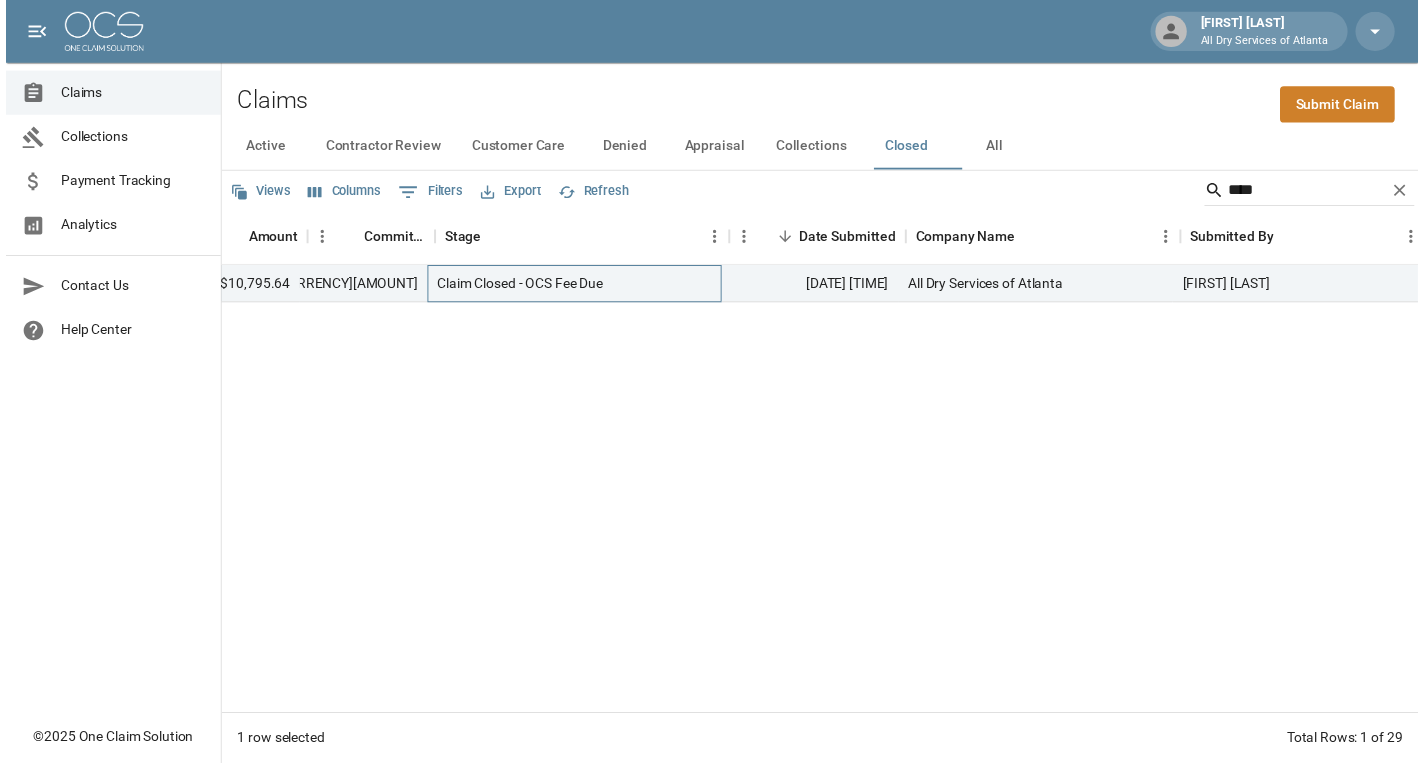 scroll, scrollTop: 0, scrollLeft: 0, axis: both 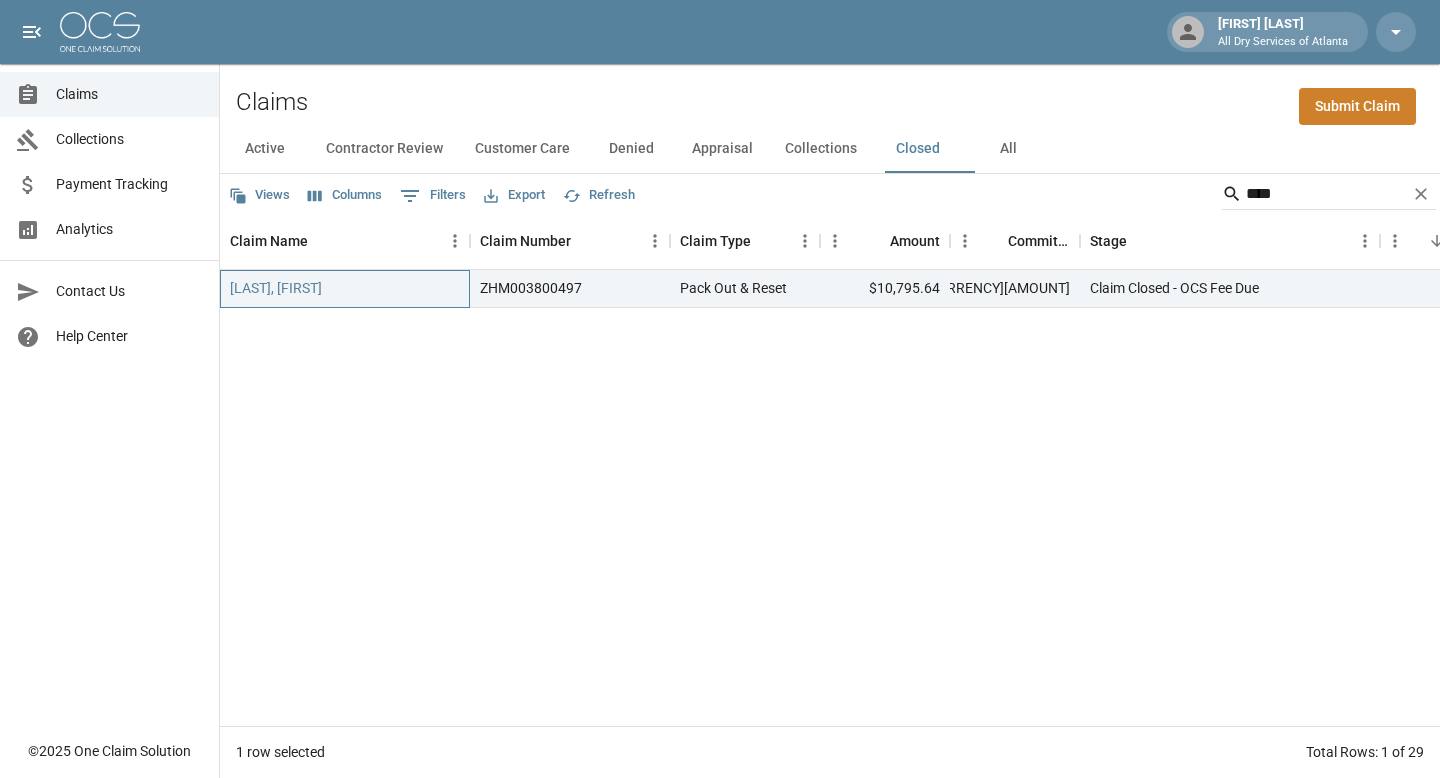 click on "[LAST], [FIRST]" at bounding box center (345, 289) 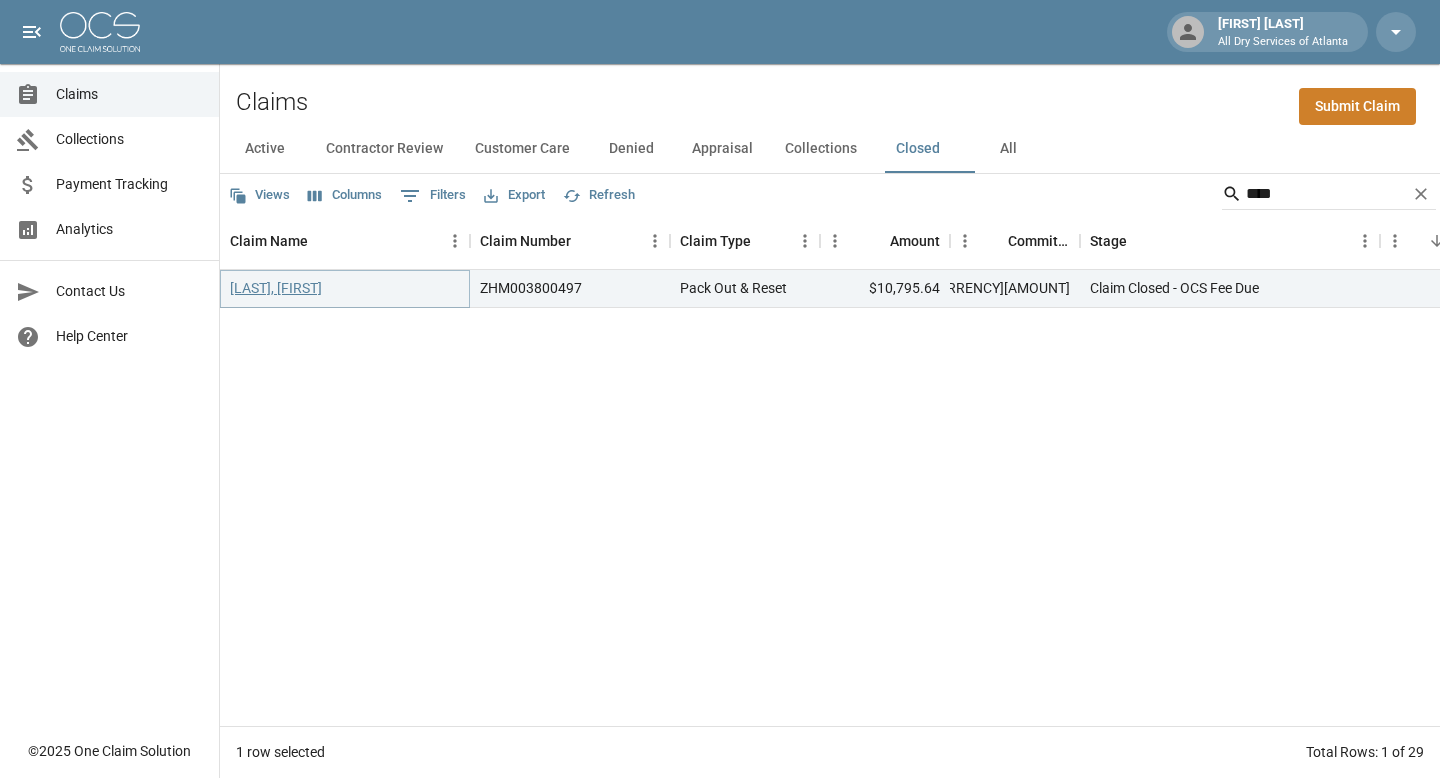 click on "[LAST], [FIRST]" at bounding box center (276, 288) 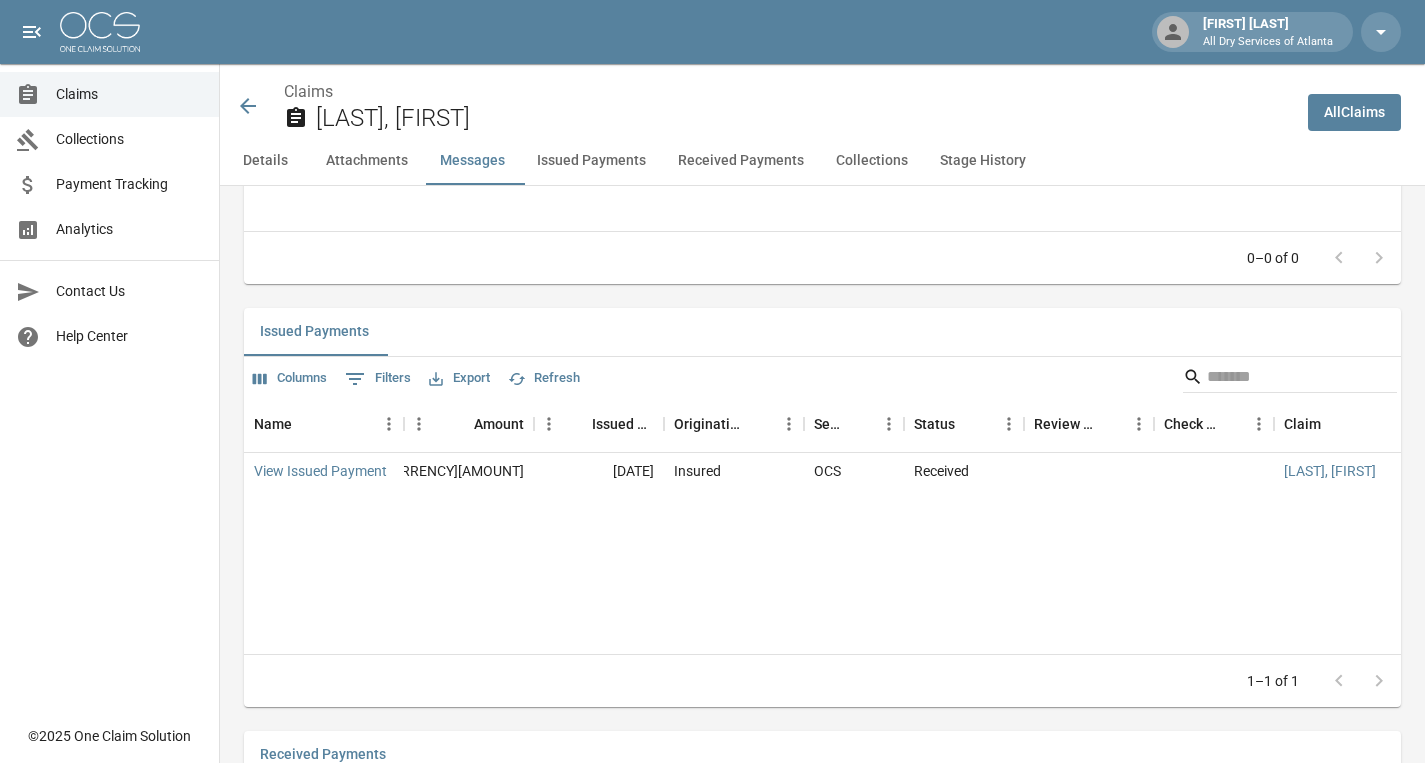 scroll, scrollTop: 2150, scrollLeft: 0, axis: vertical 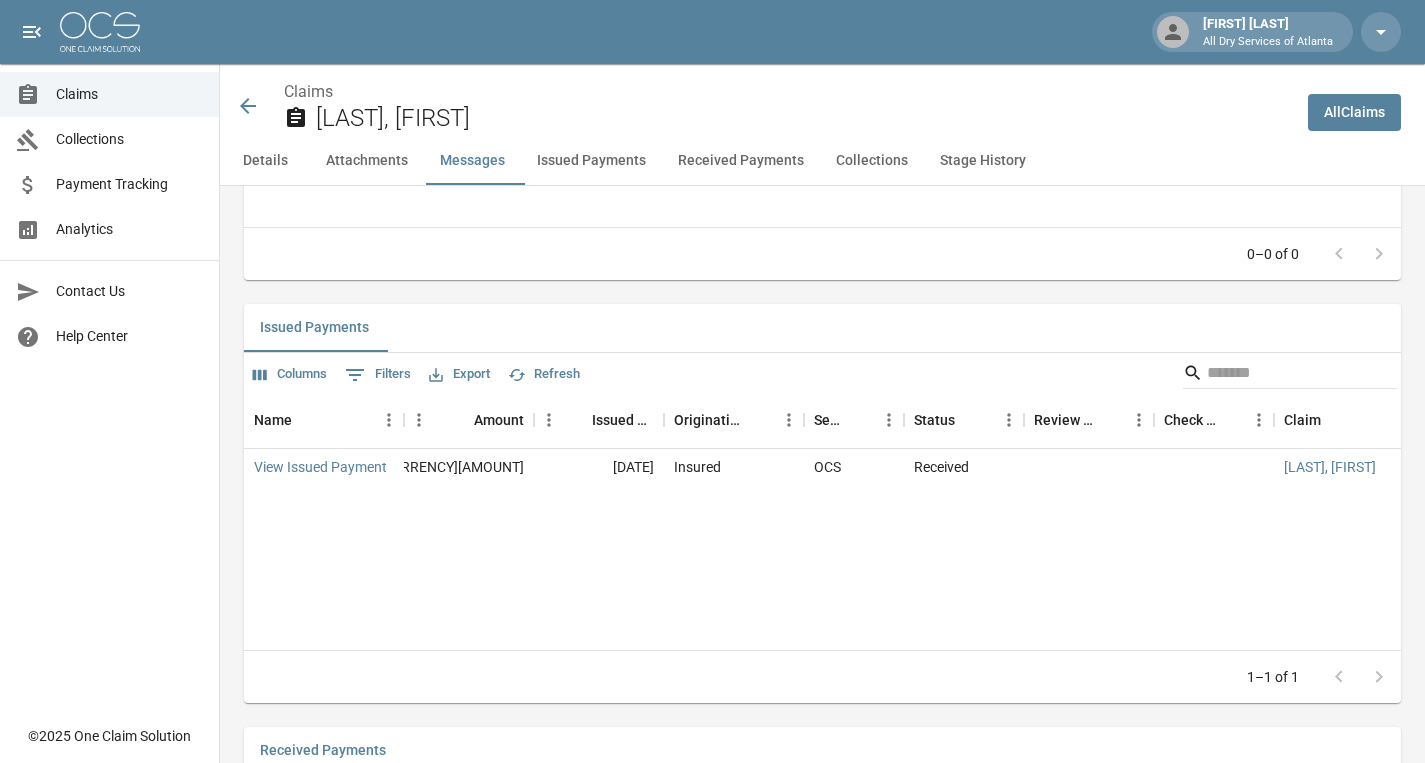 drag, startPoint x: 553, startPoint y: 522, endPoint x: 512, endPoint y: 520, distance: 41.04875 